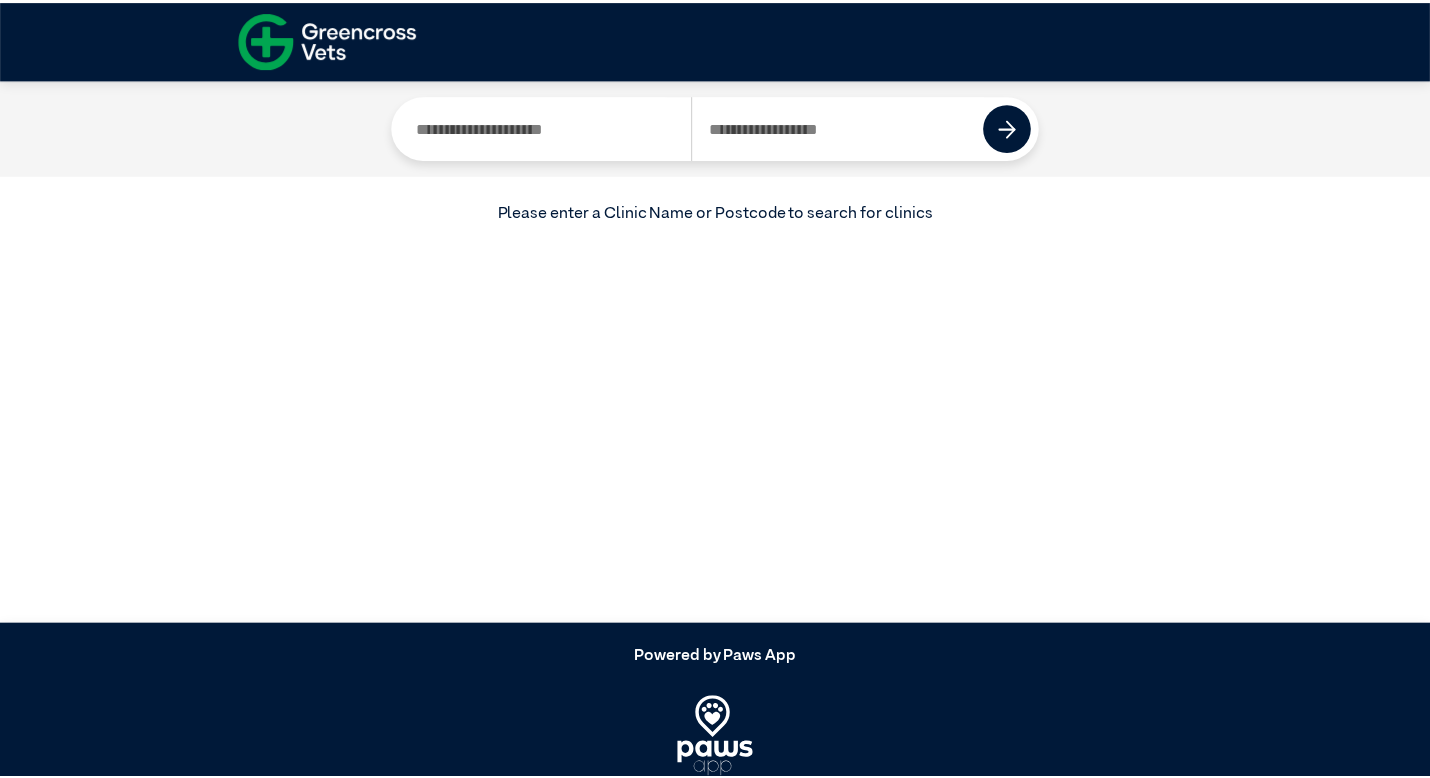 scroll, scrollTop: 0, scrollLeft: 0, axis: both 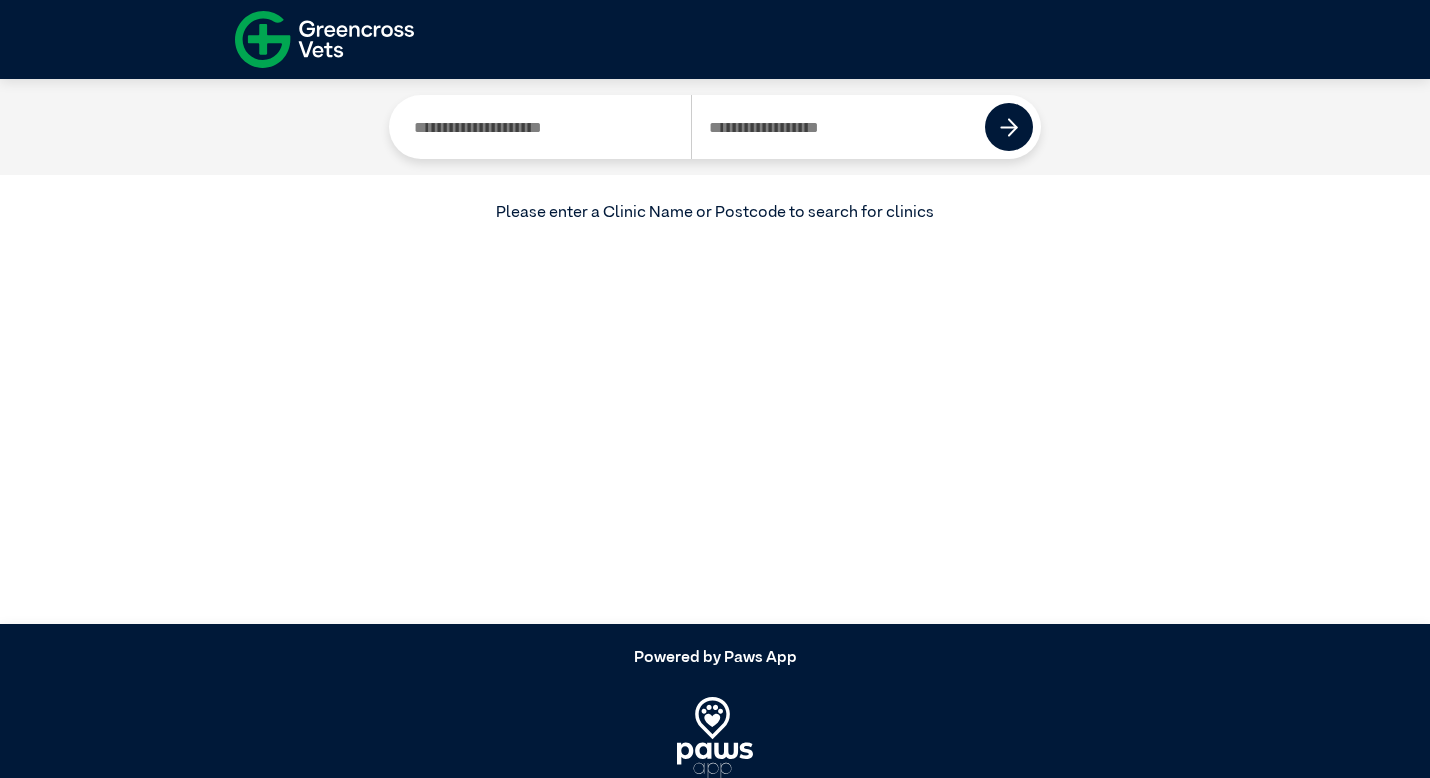 click at bounding box center [838, 127] 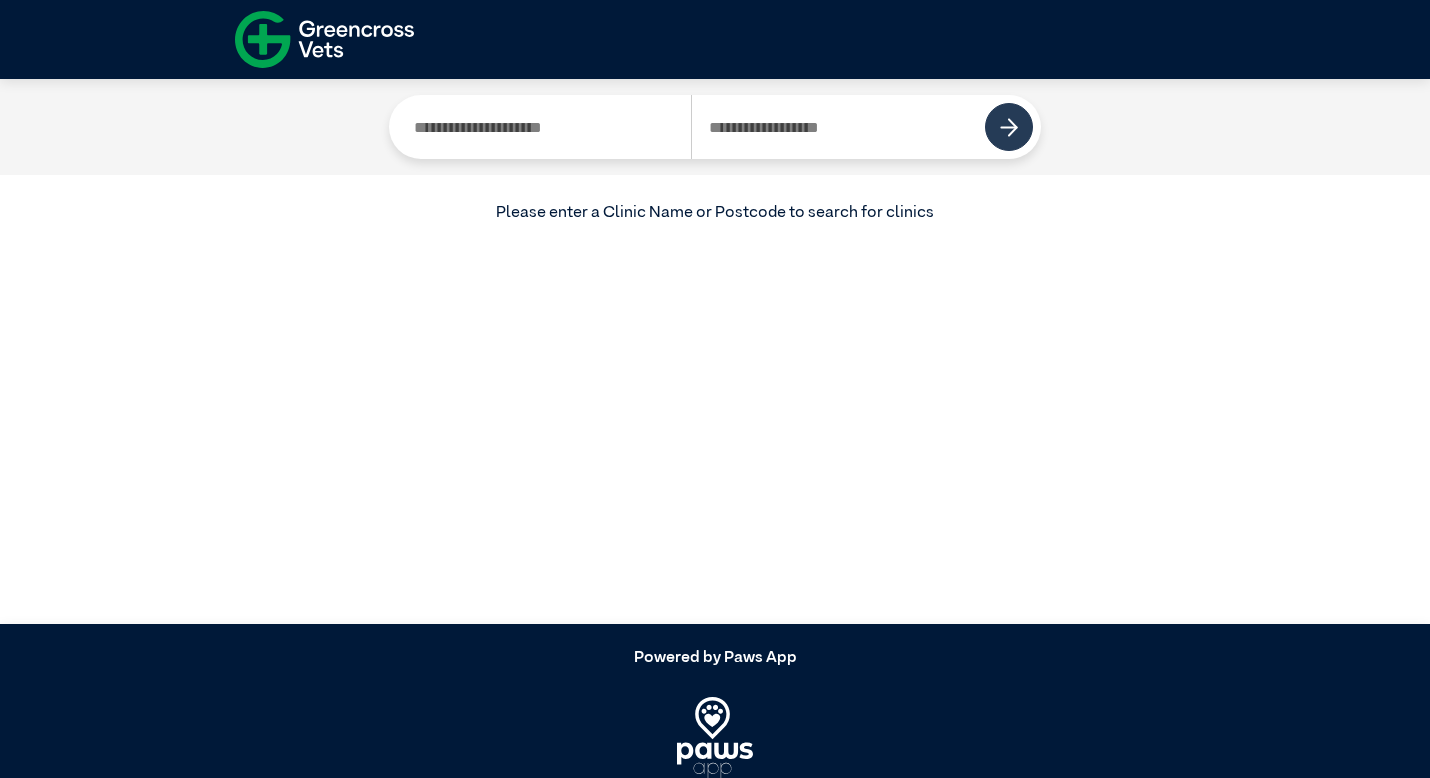 type on "****" 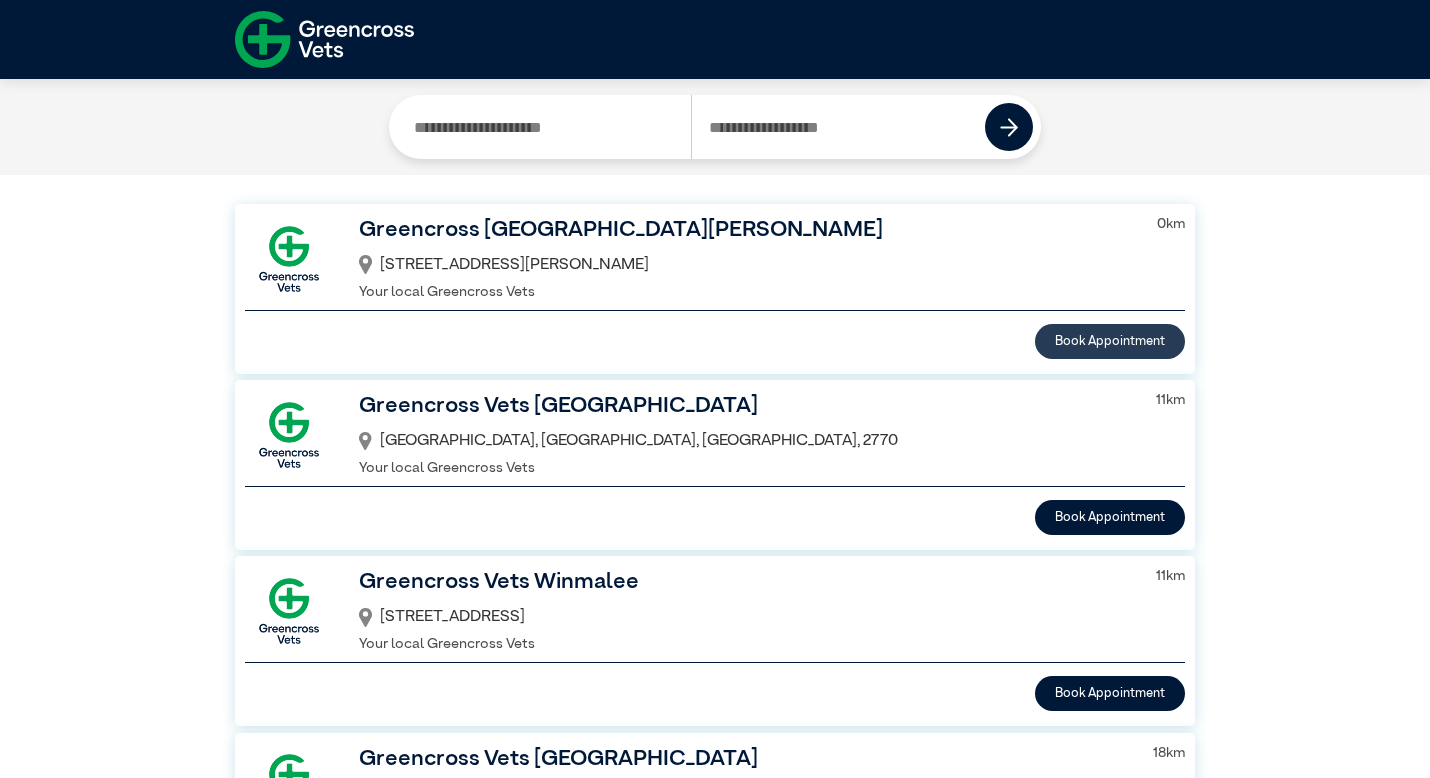 click on "Book Appointment" at bounding box center [1110, 341] 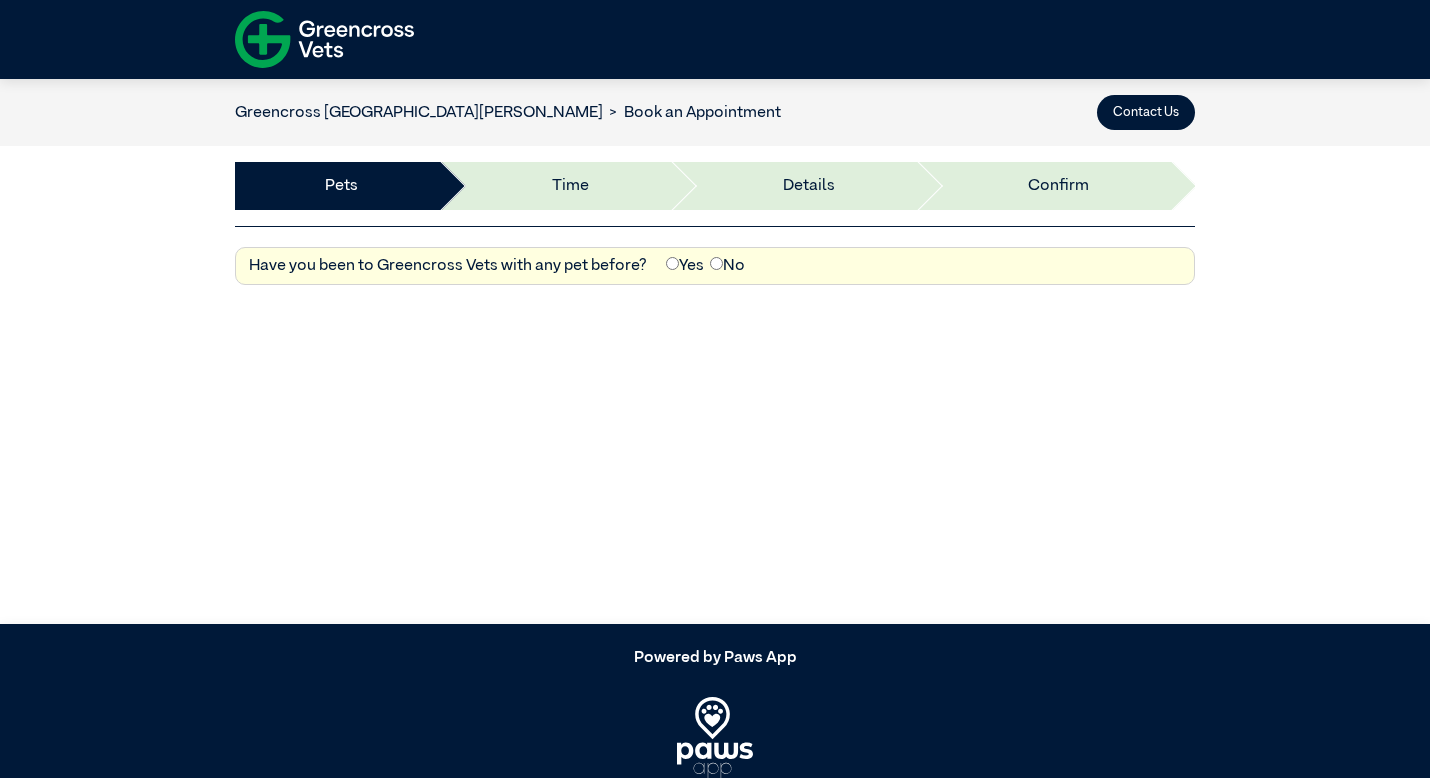 click on "Yes" at bounding box center (685, 266) 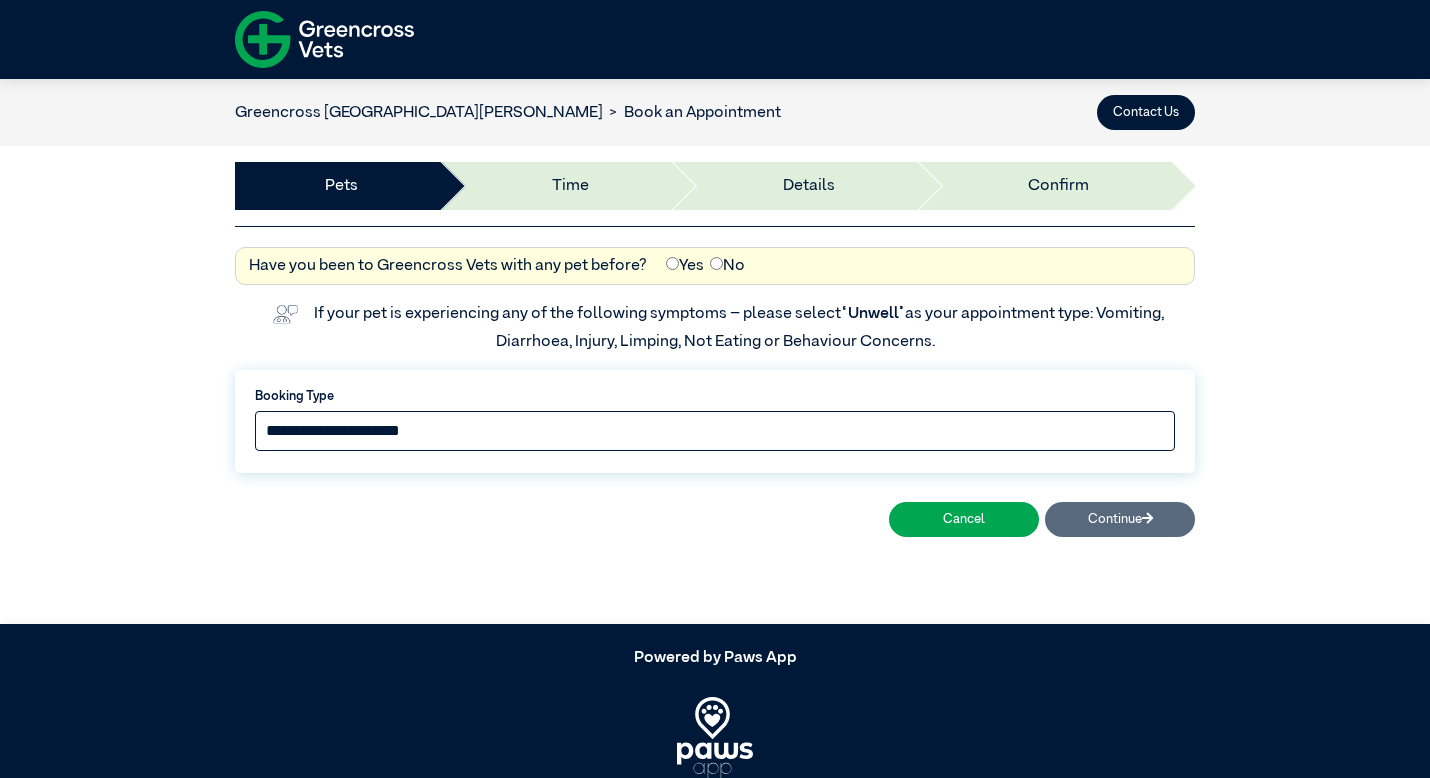 click on "**********" at bounding box center [715, 431] 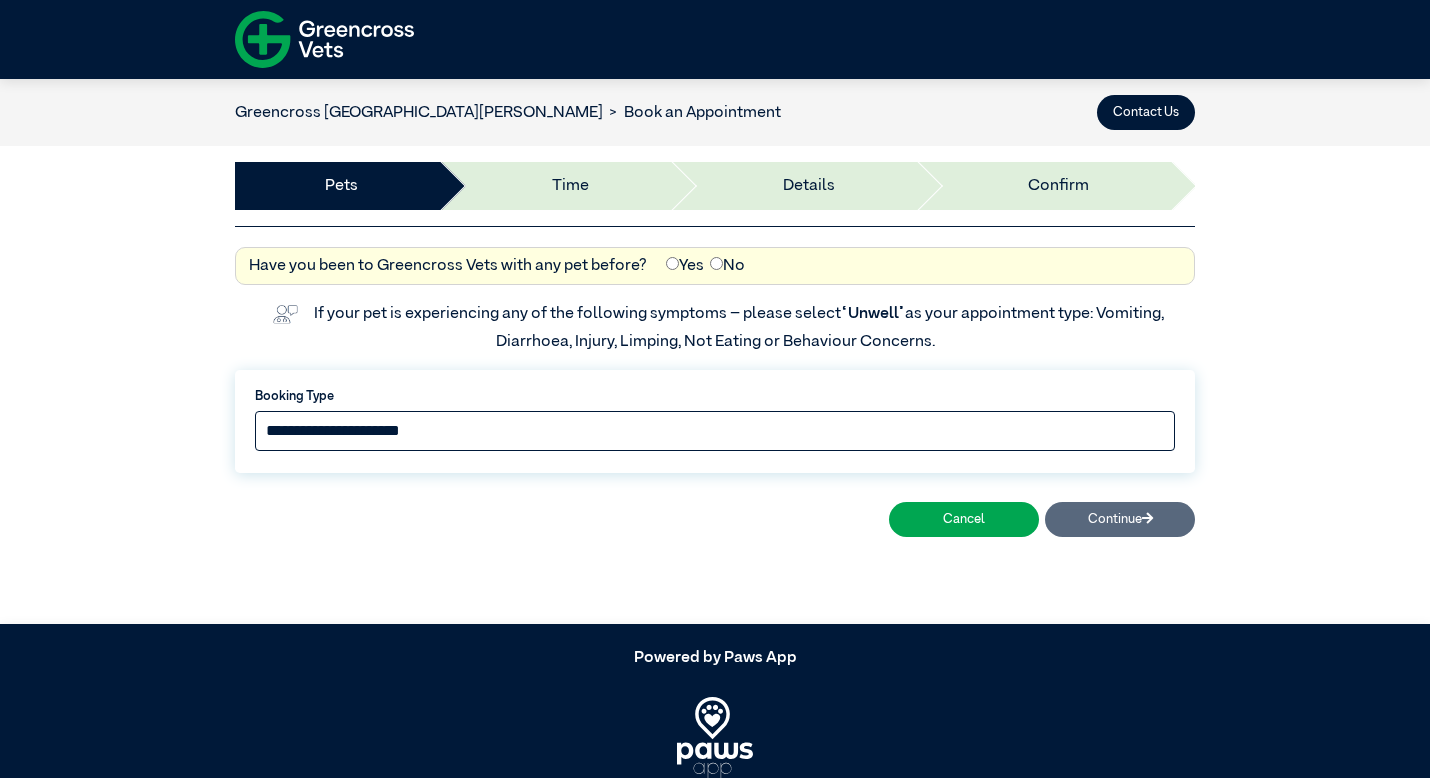select on "*****" 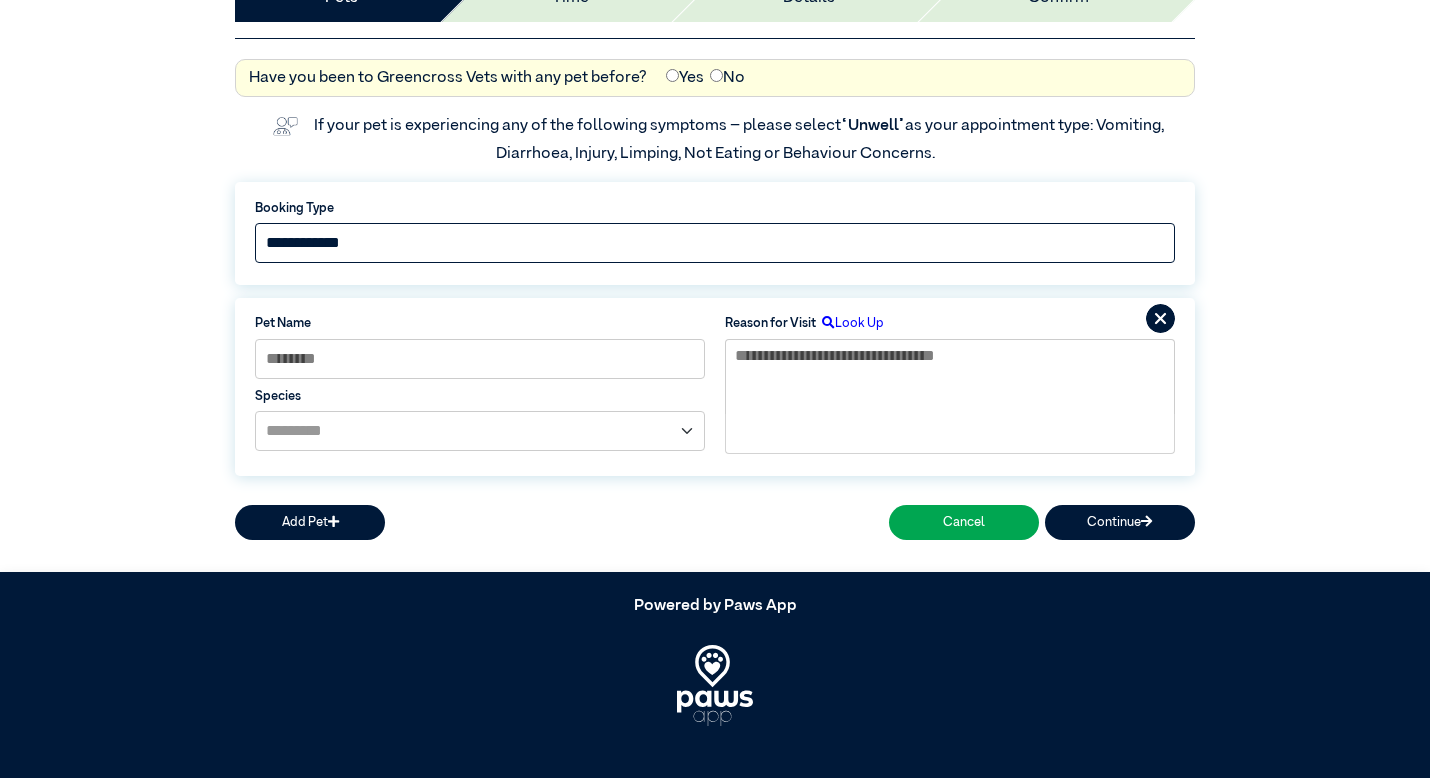 scroll, scrollTop: 196, scrollLeft: 0, axis: vertical 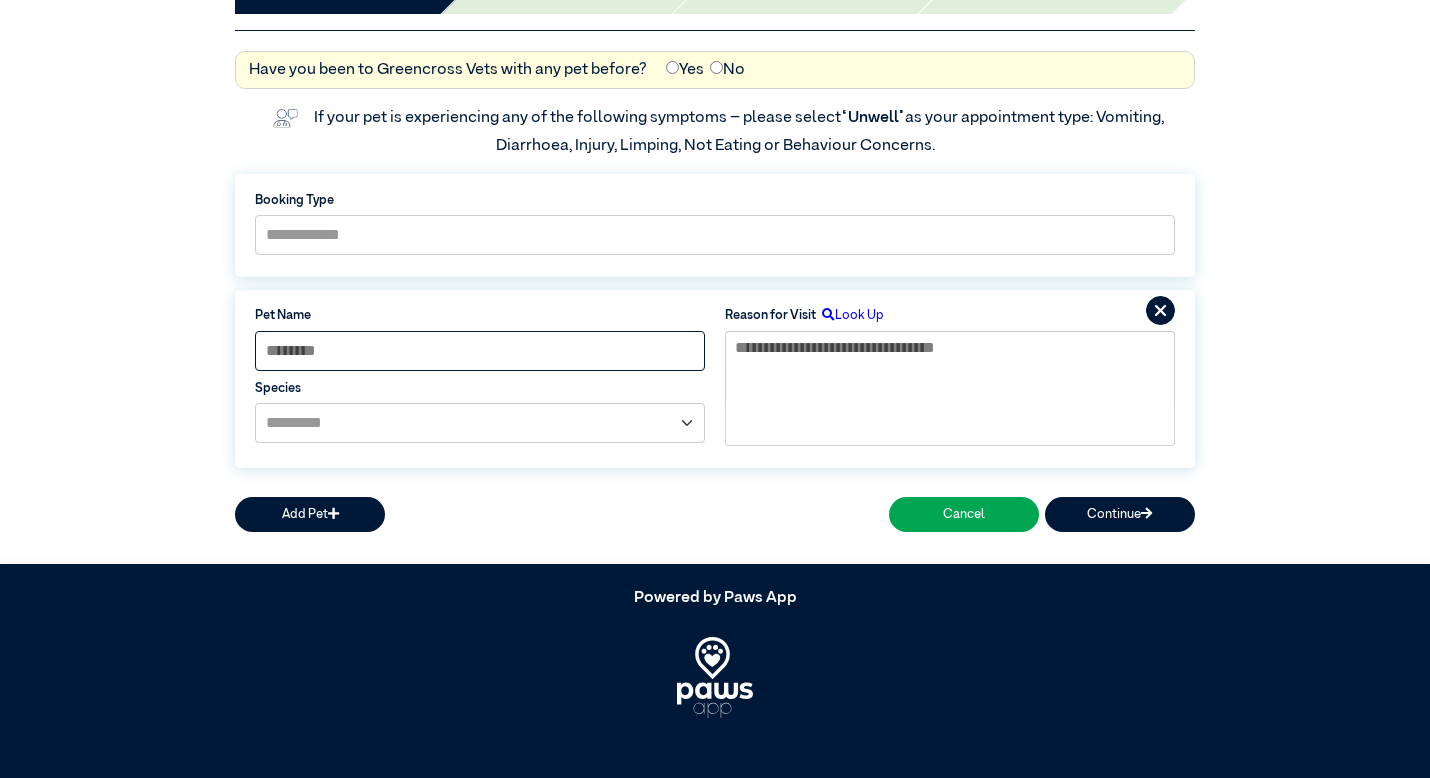 click at bounding box center (480, 351) 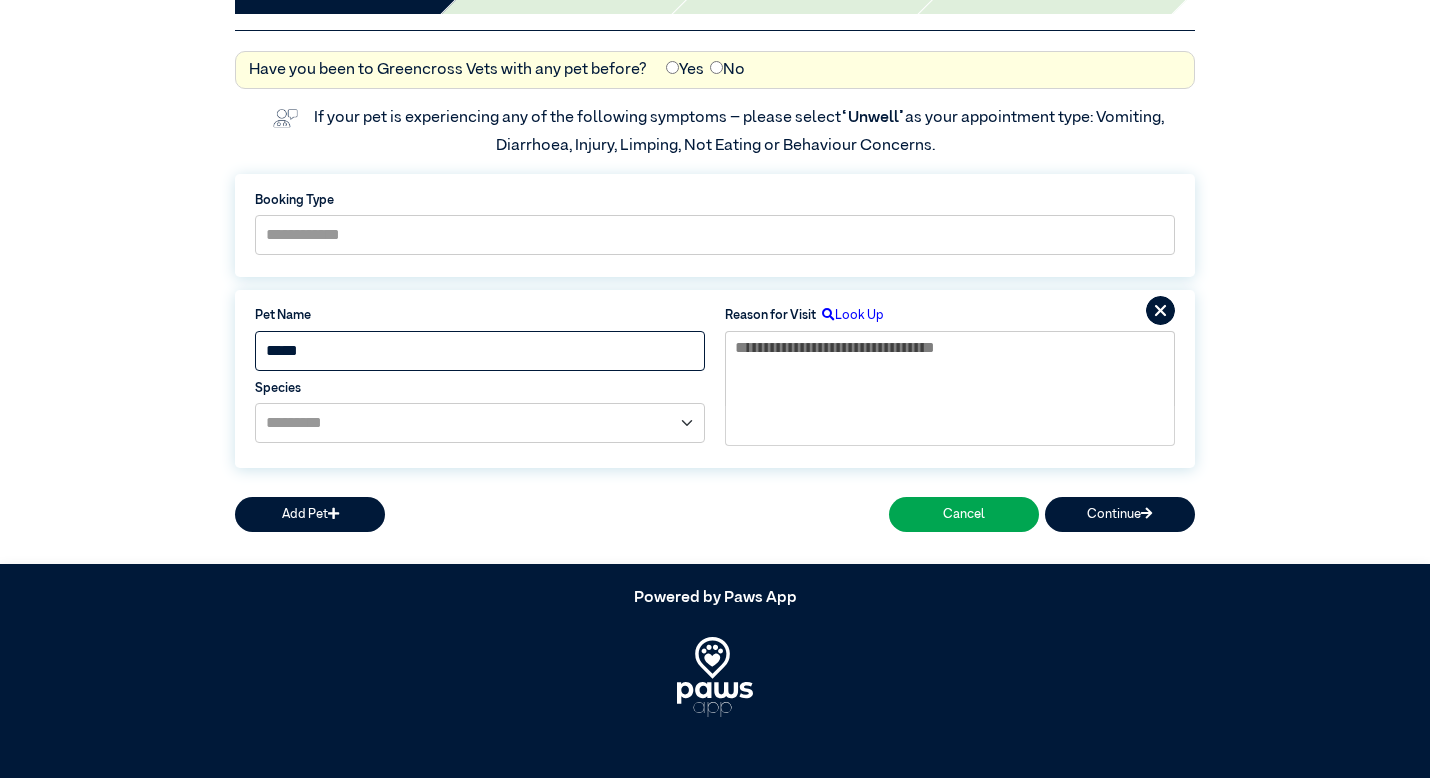 type on "*****" 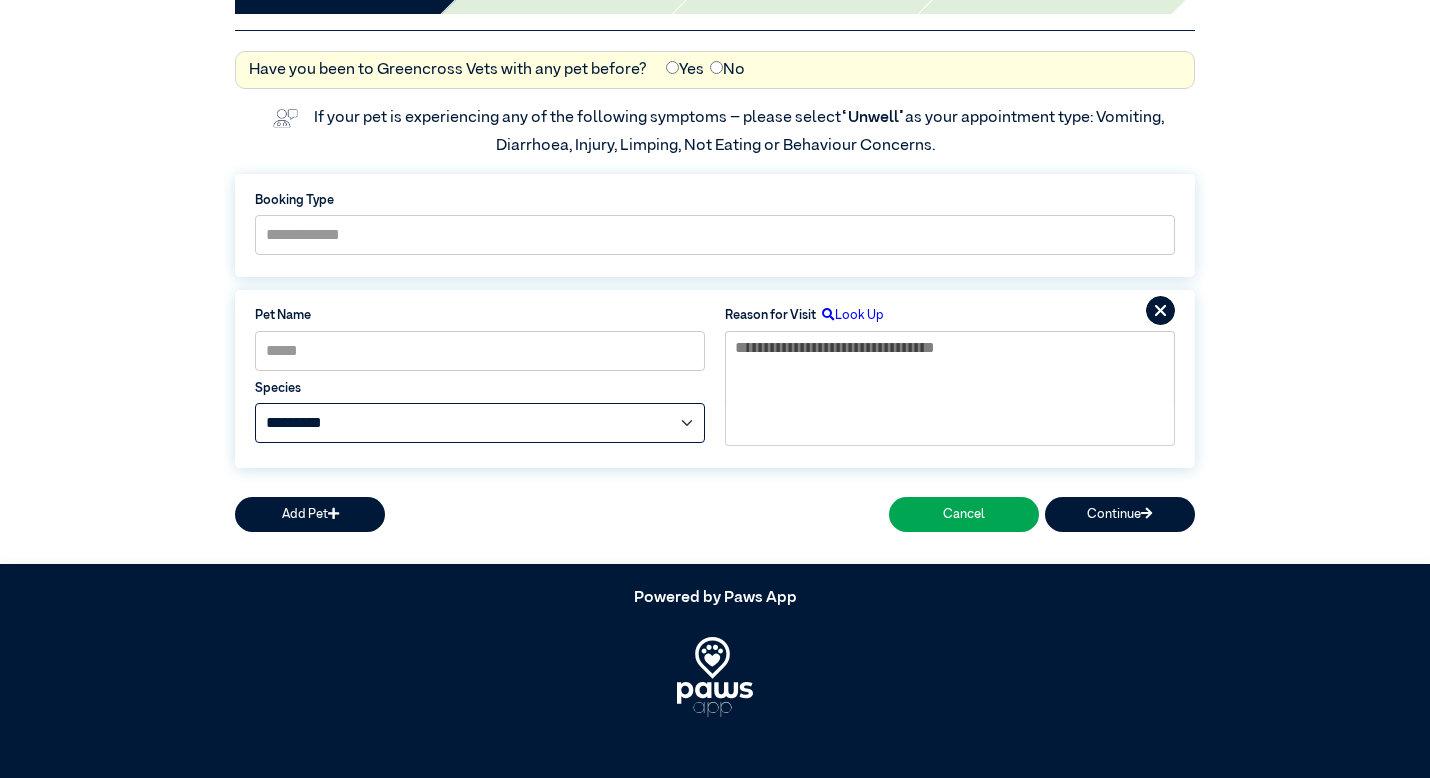 click on "**********" at bounding box center [480, 423] 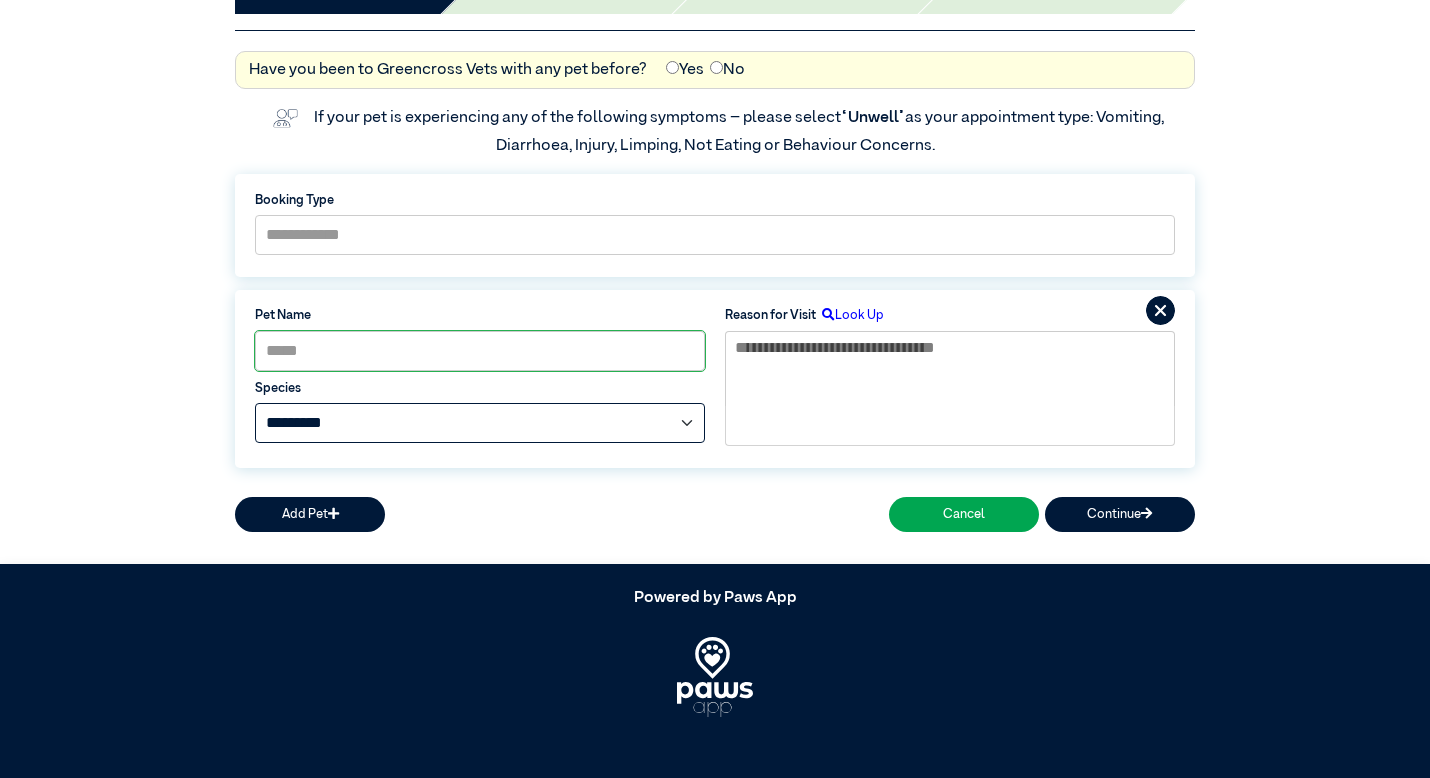 select on "*****" 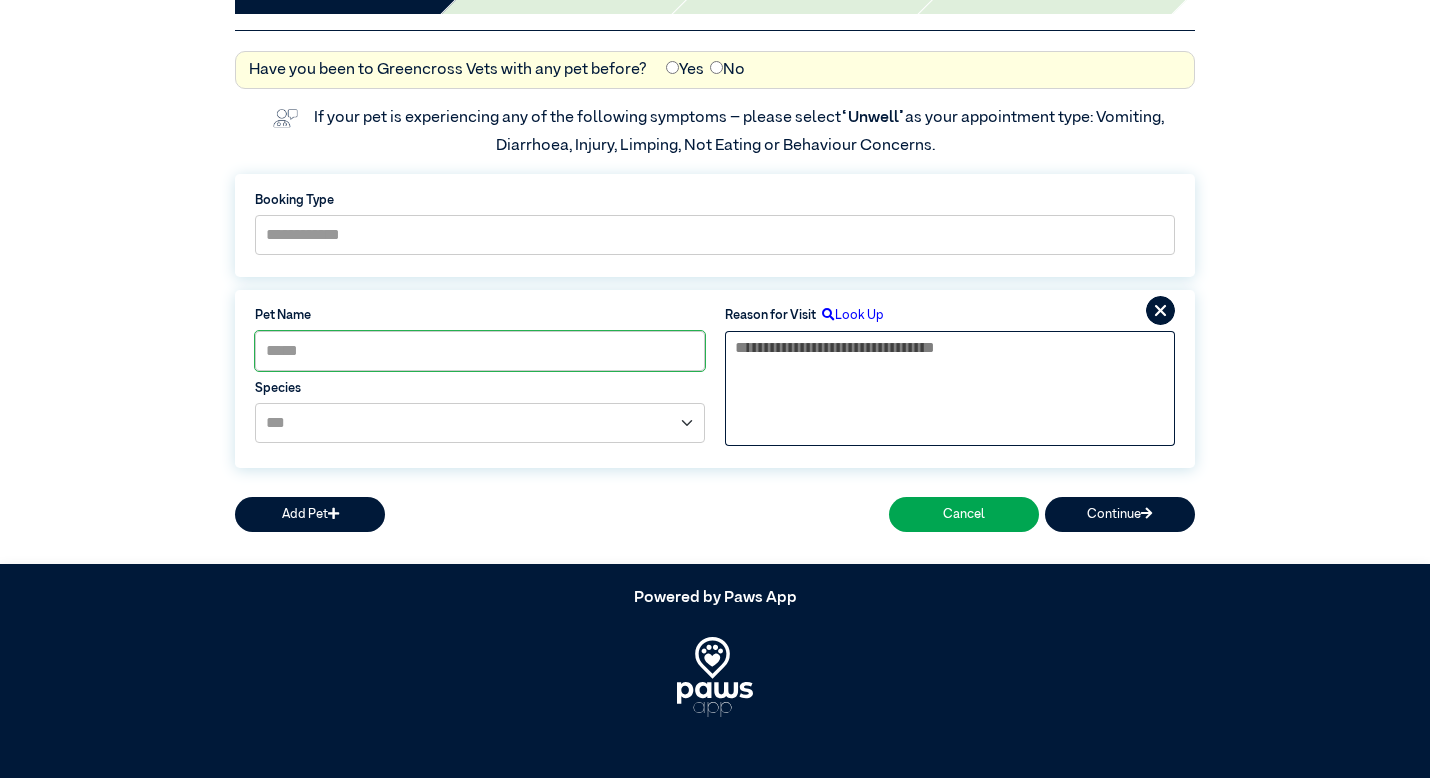 click at bounding box center [950, 369] 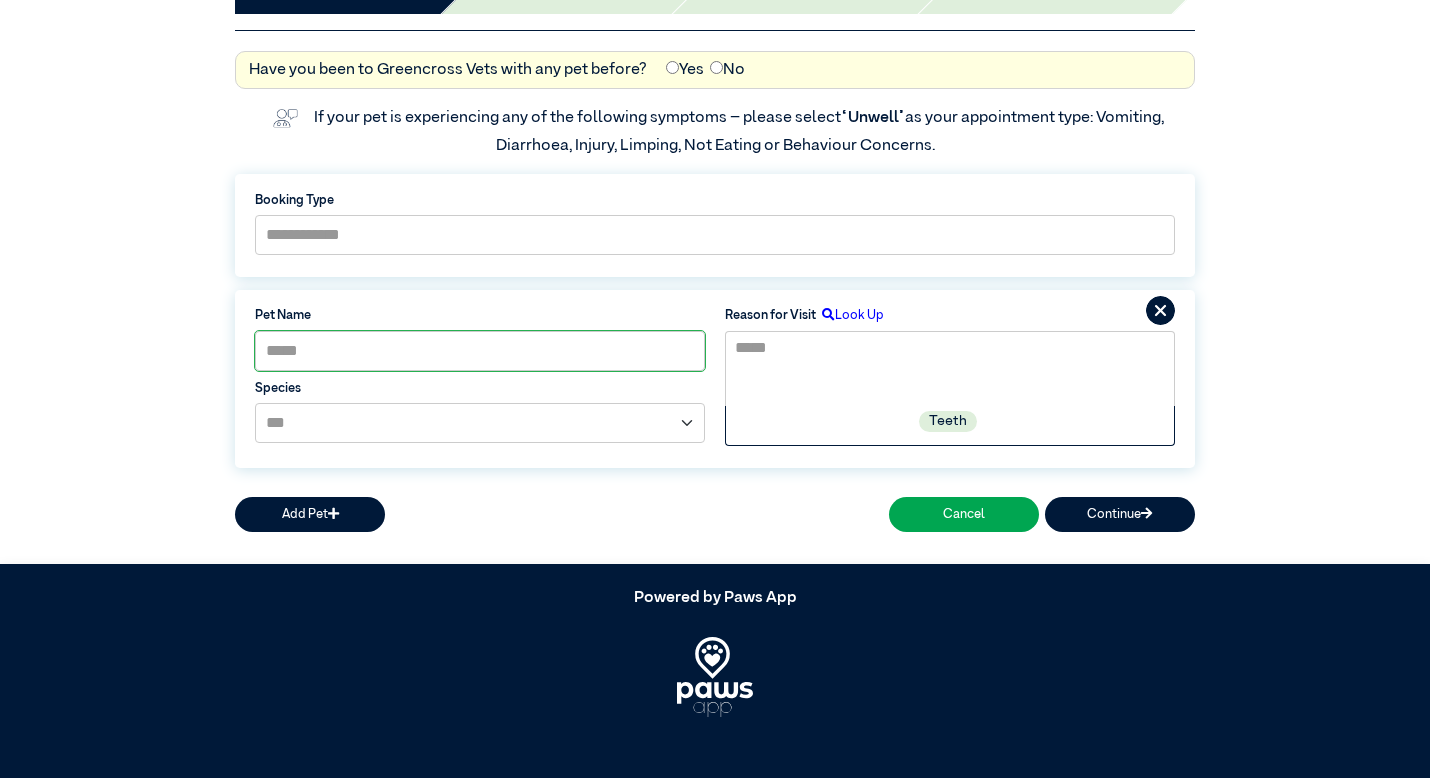 click on "Teeth" at bounding box center [949, 424] 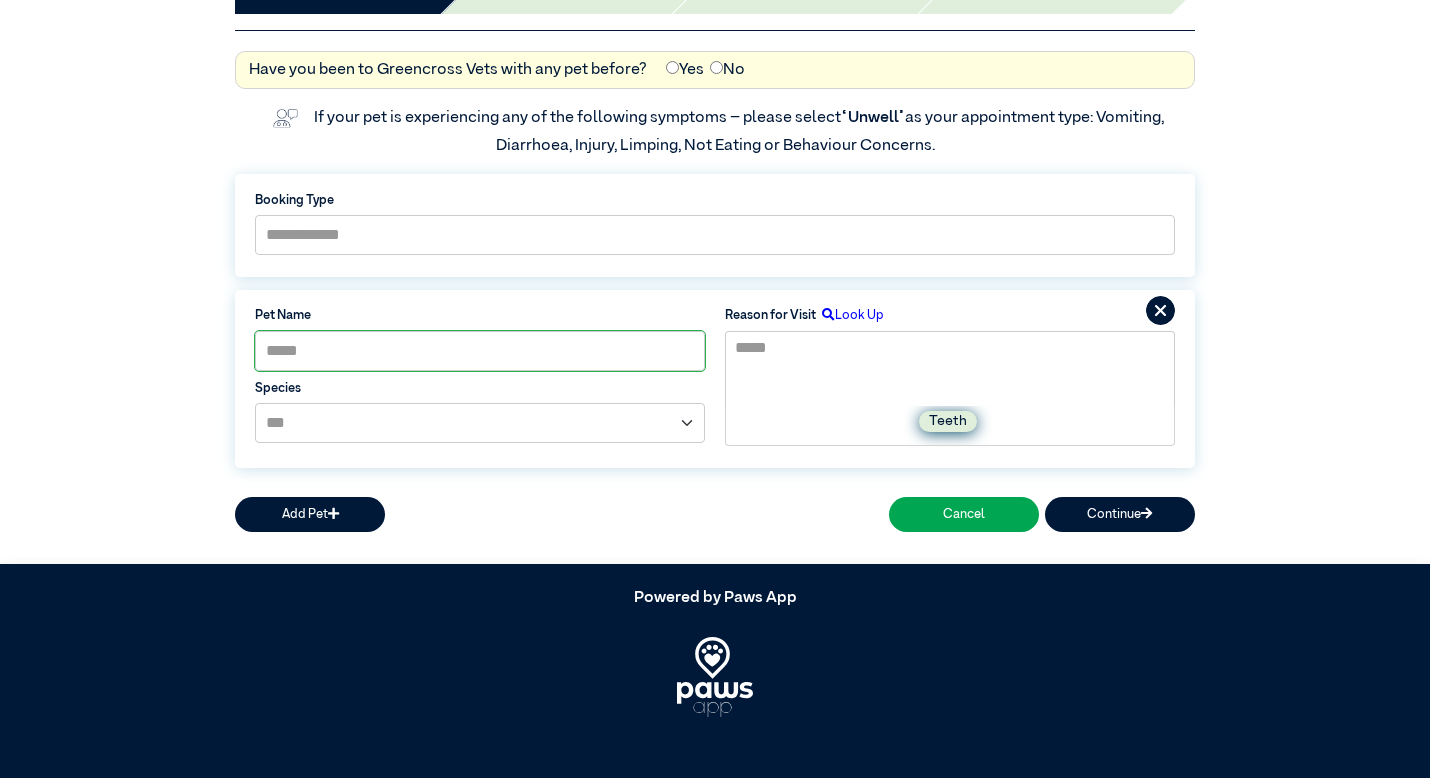 click on "Teeth" at bounding box center (948, 421) 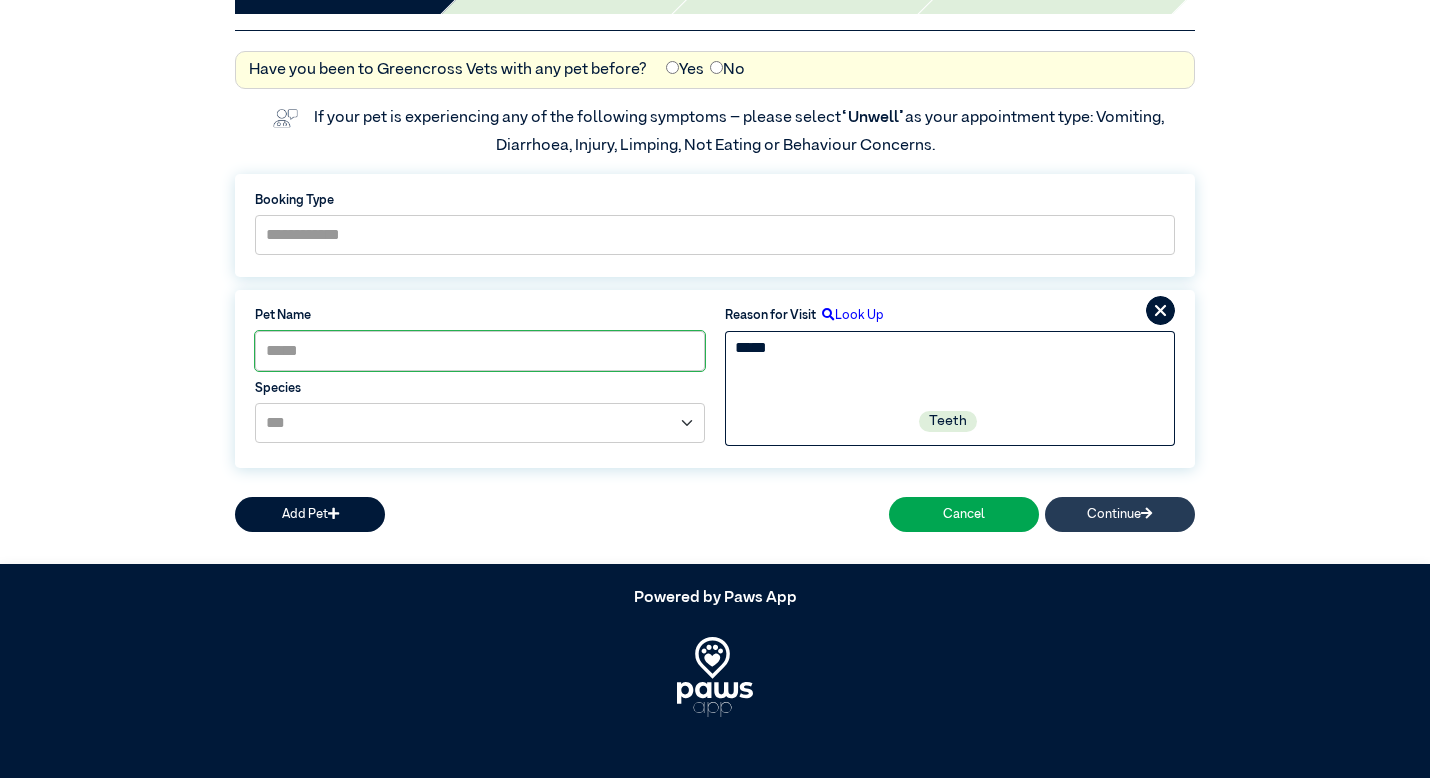 type on "*****" 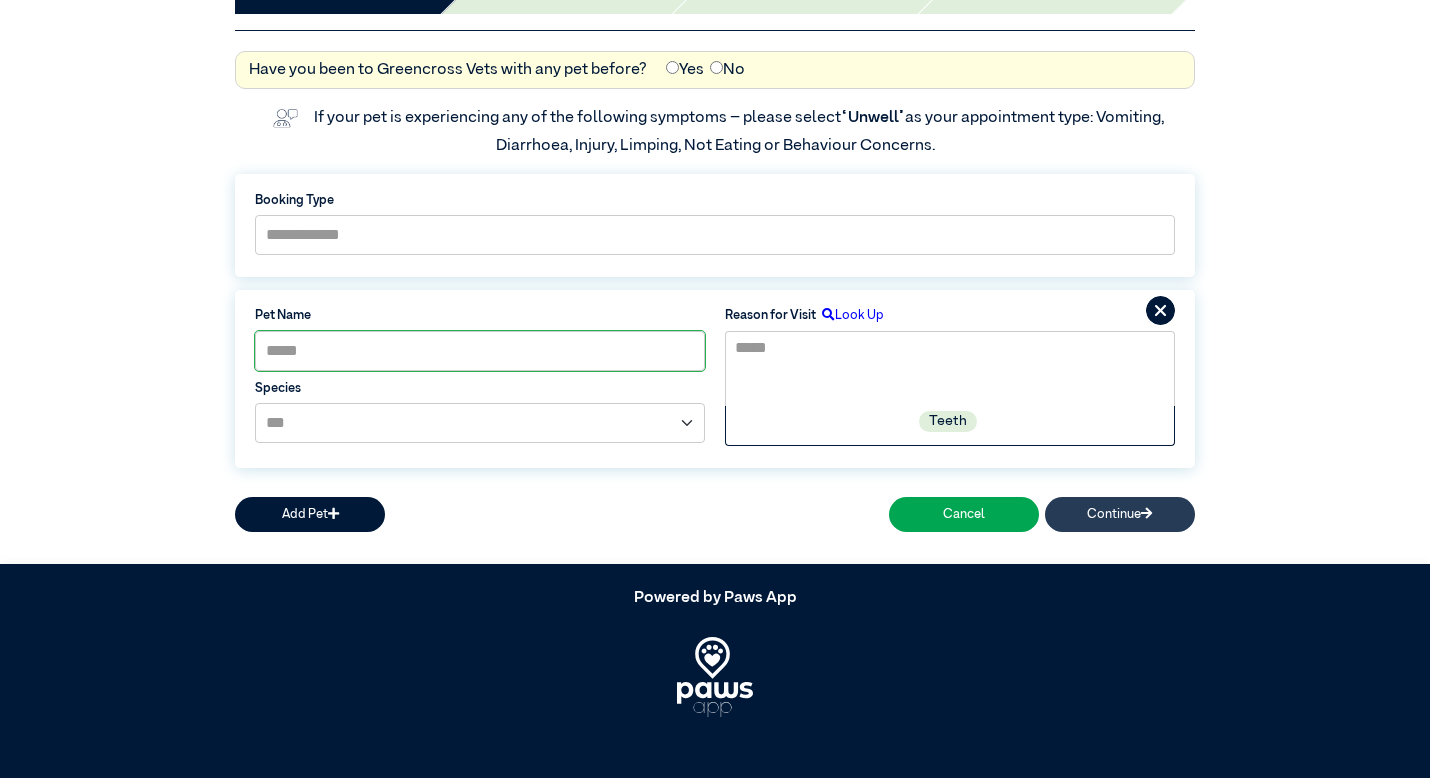 click on "Continue" at bounding box center (1120, 514) 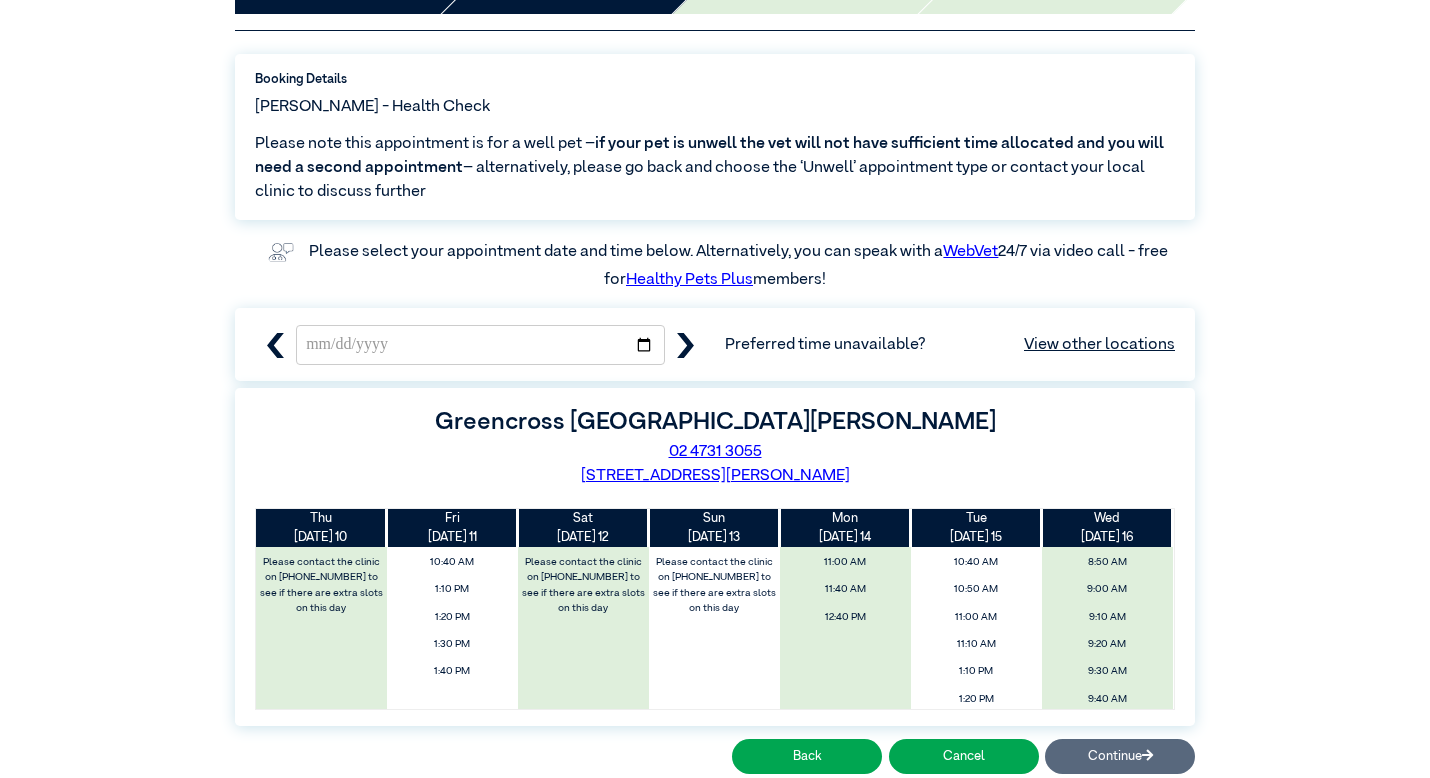 drag, startPoint x: 1439, startPoint y: 235, endPoint x: 1429, endPoint y: 315, distance: 80.622574 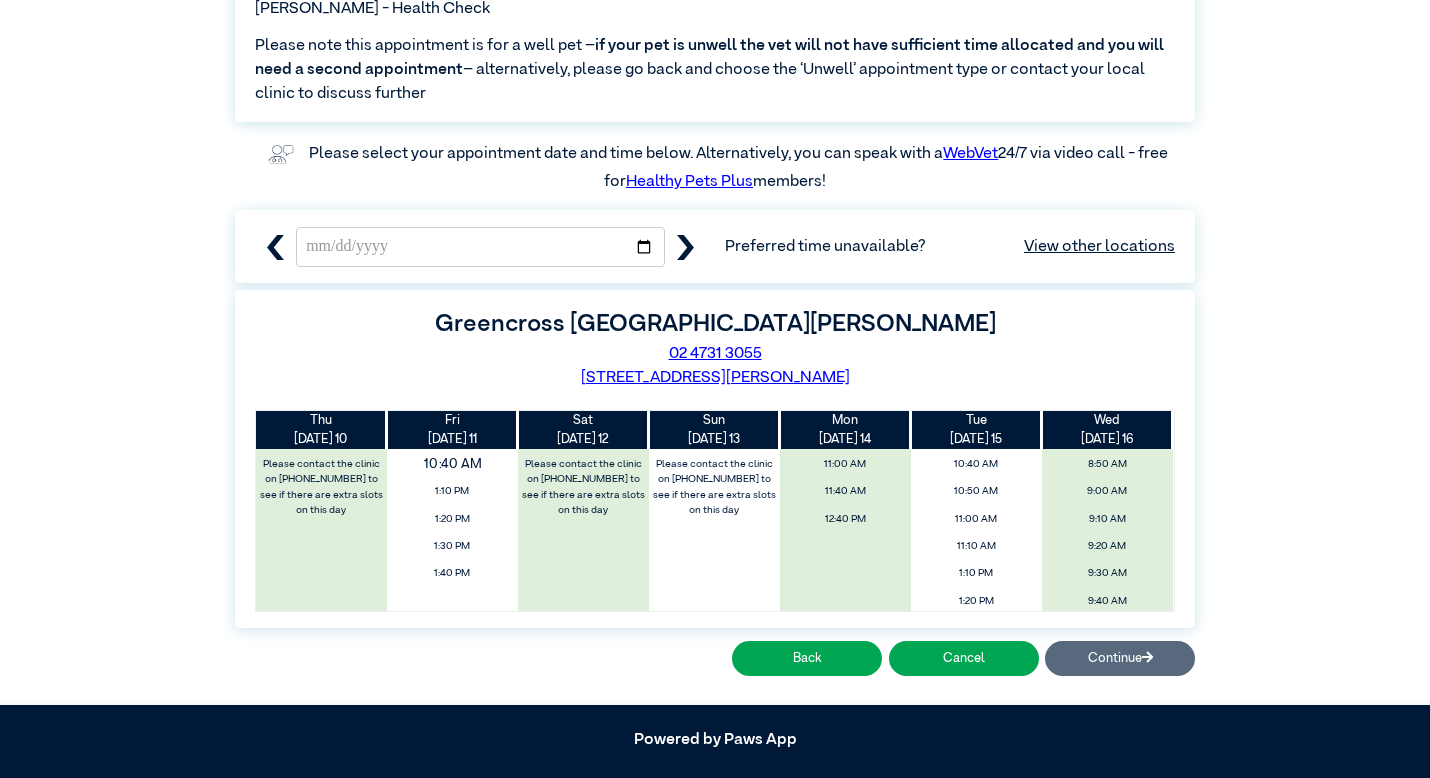 click on "10:40 AM" at bounding box center [453, 464] 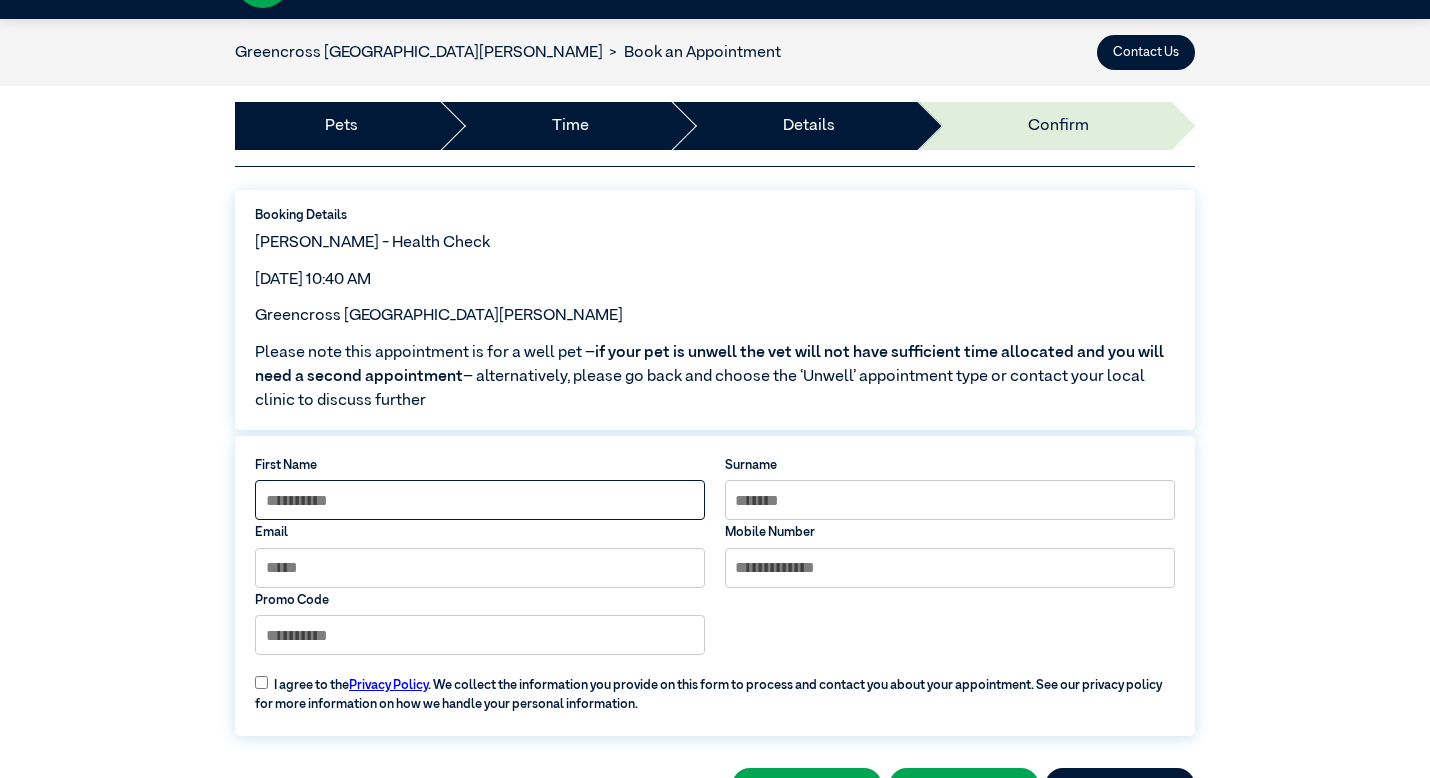 click at bounding box center [480, 500] 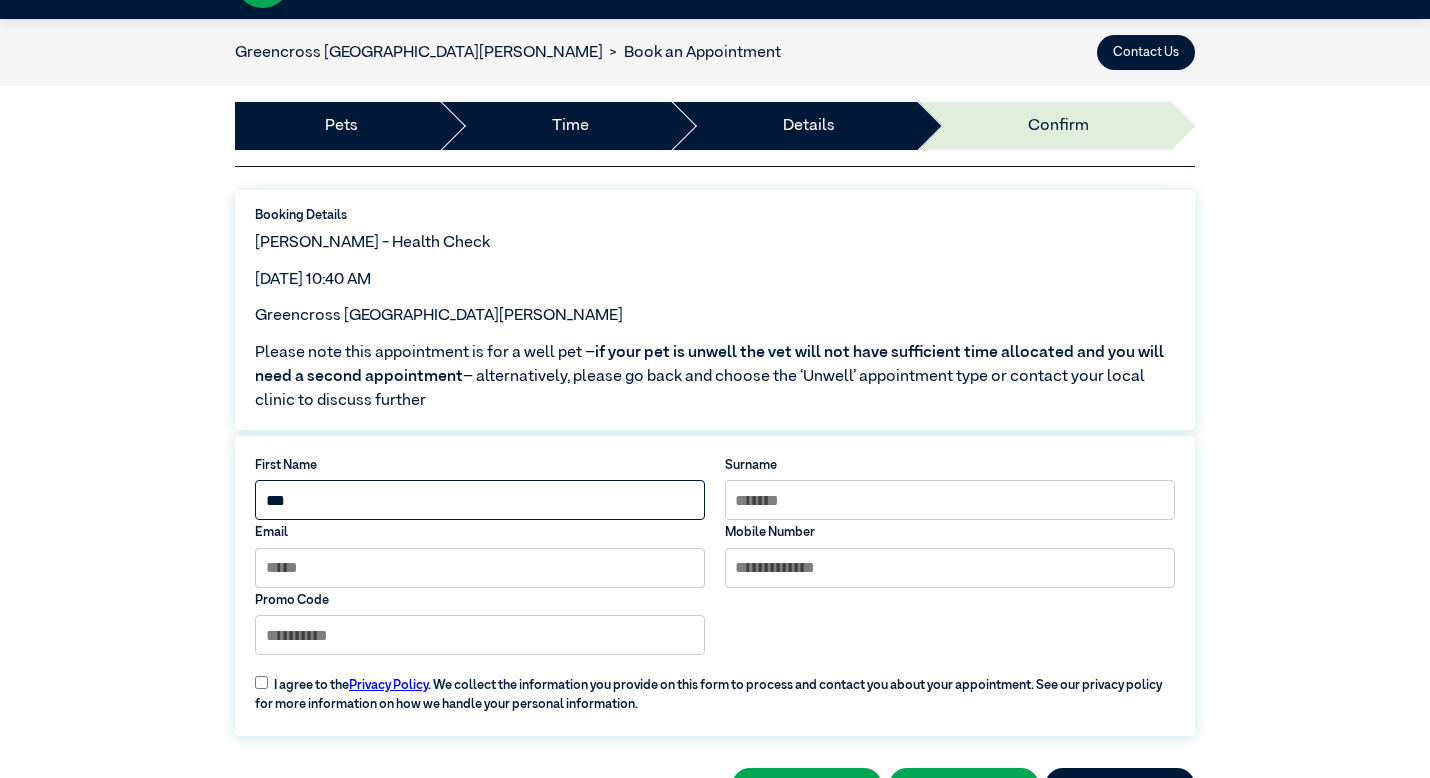 type on "***" 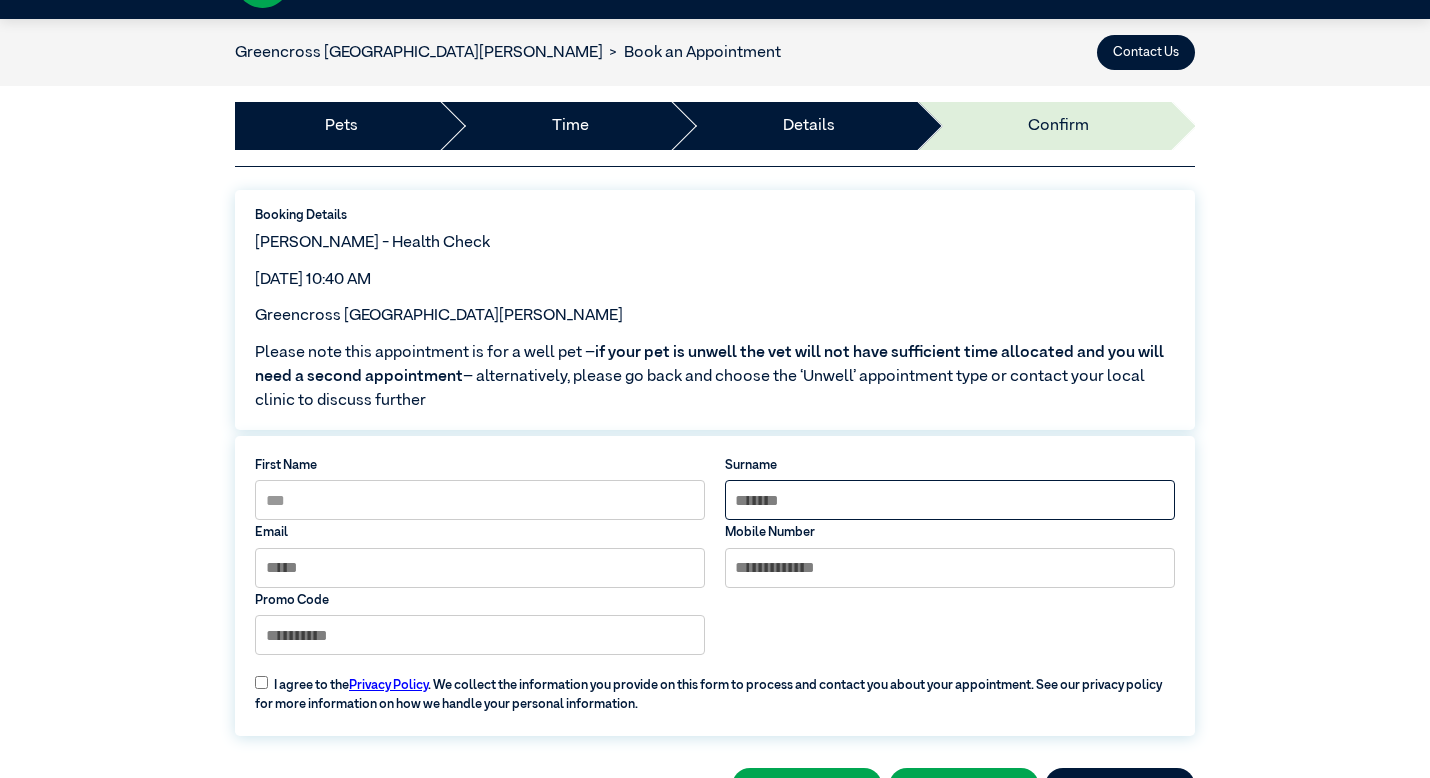 click at bounding box center (950, 500) 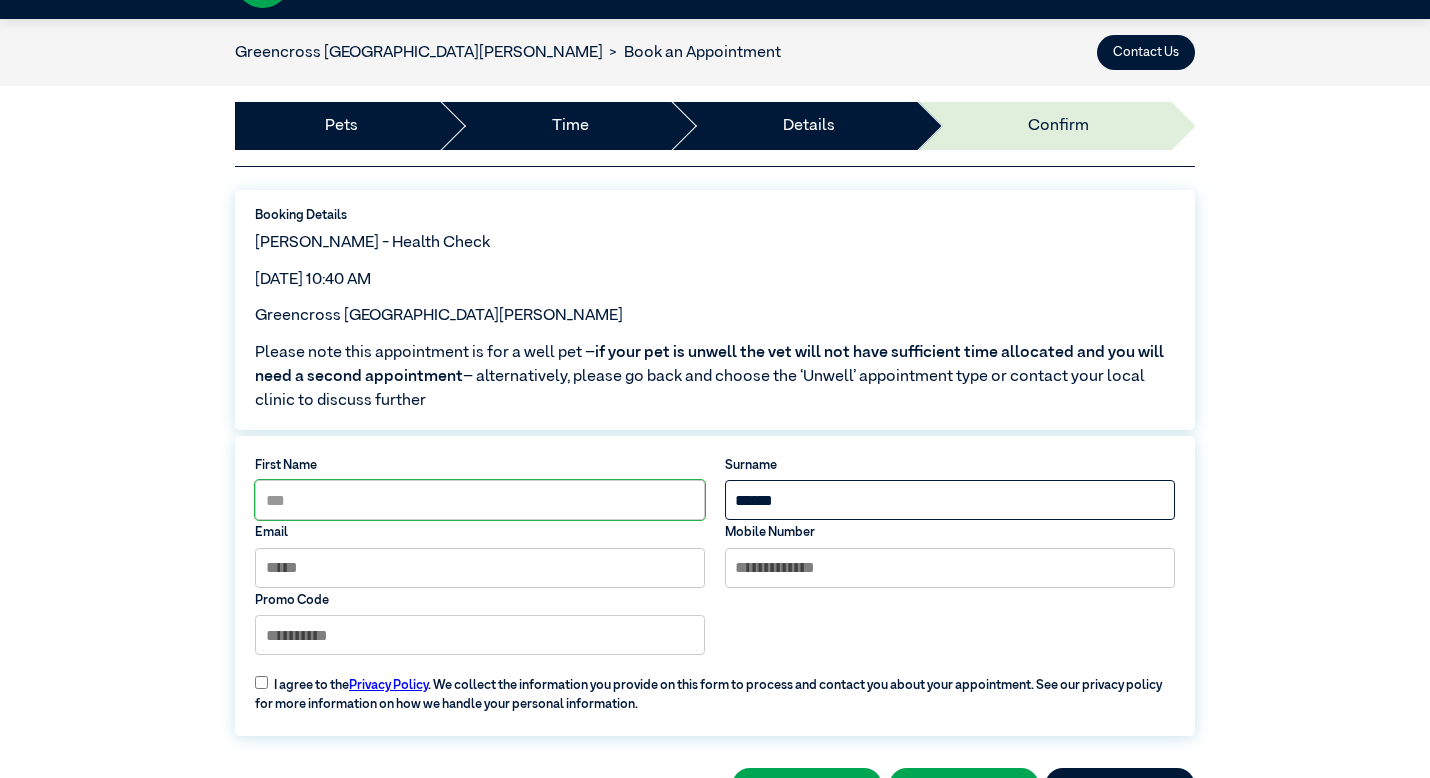 type on "******" 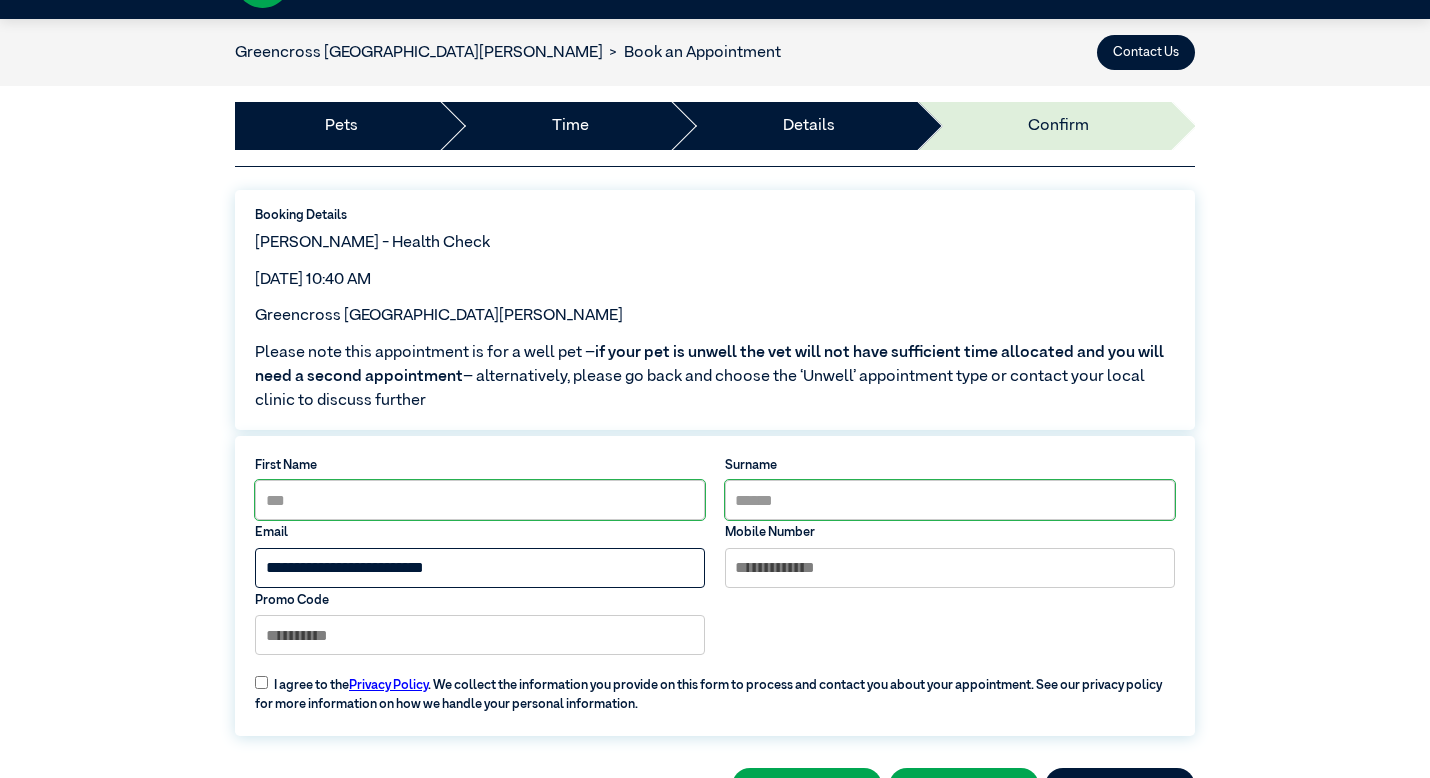 type on "**********" 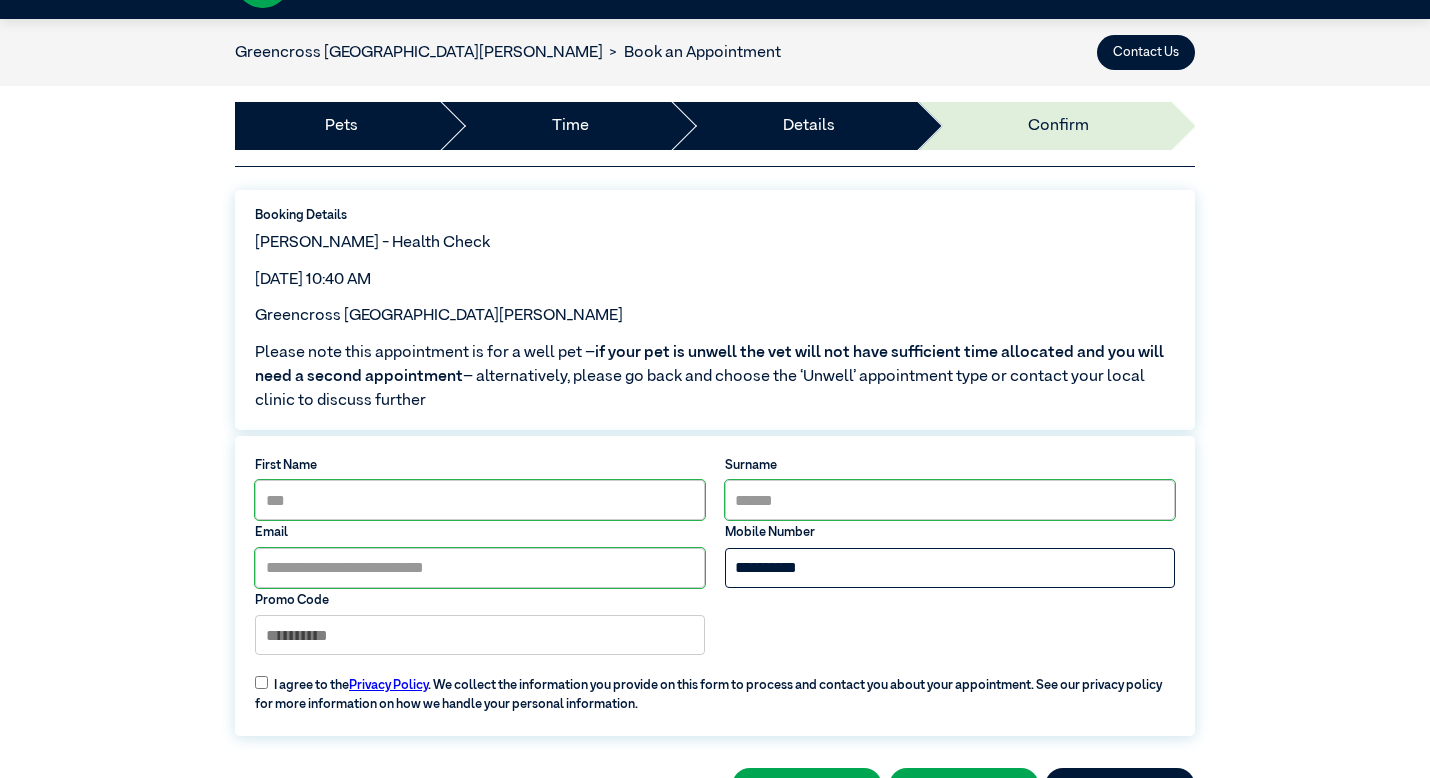 type on "**********" 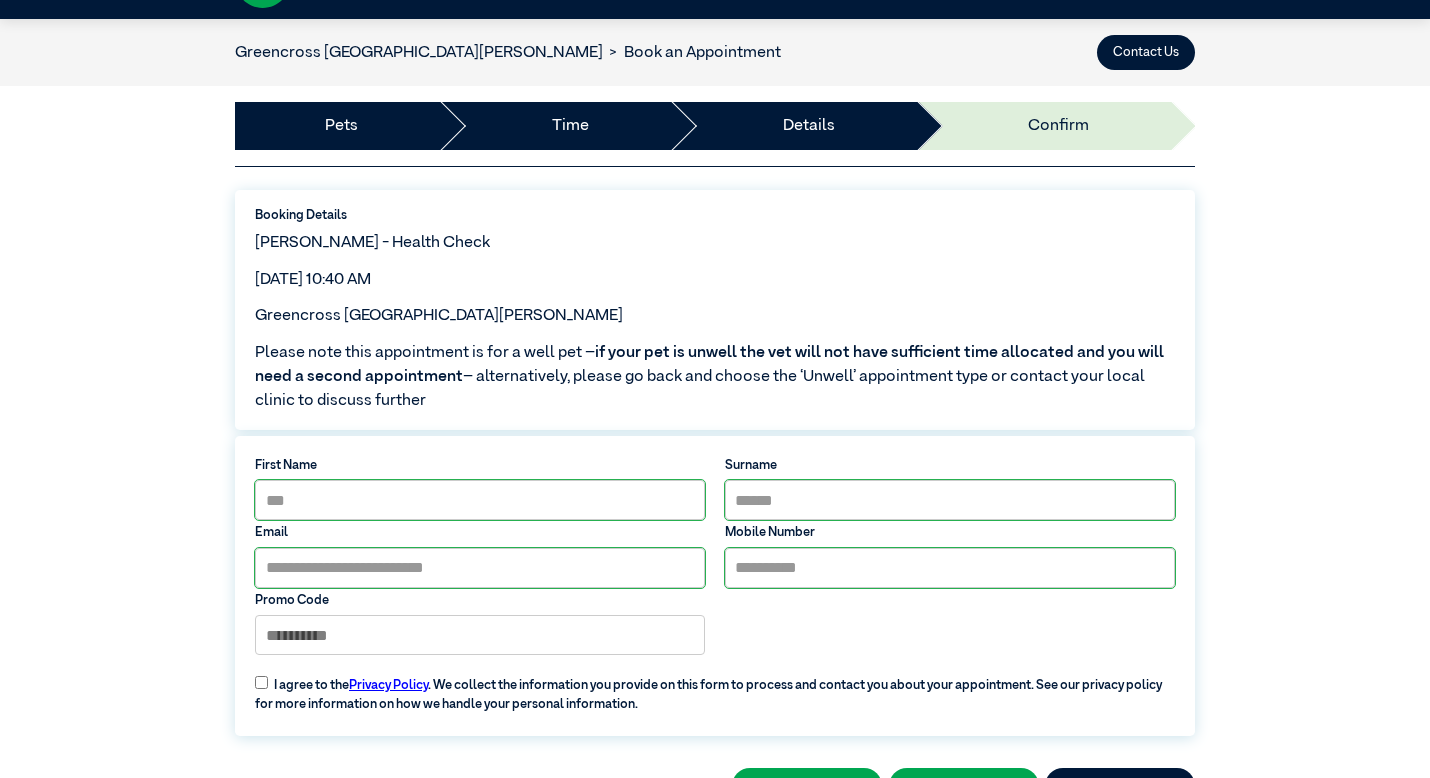 click on "**********" at bounding box center (715, 499) 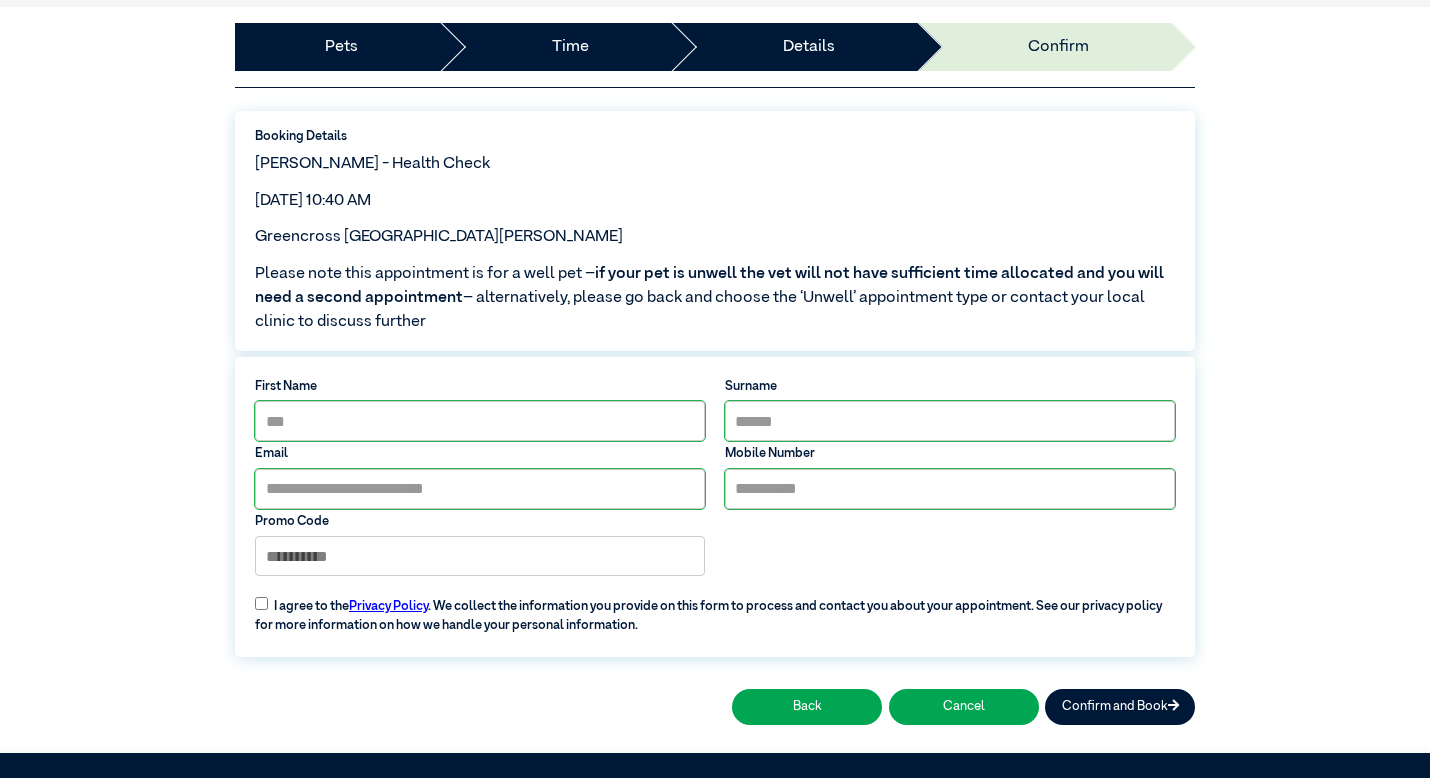 scroll, scrollTop: 140, scrollLeft: 0, axis: vertical 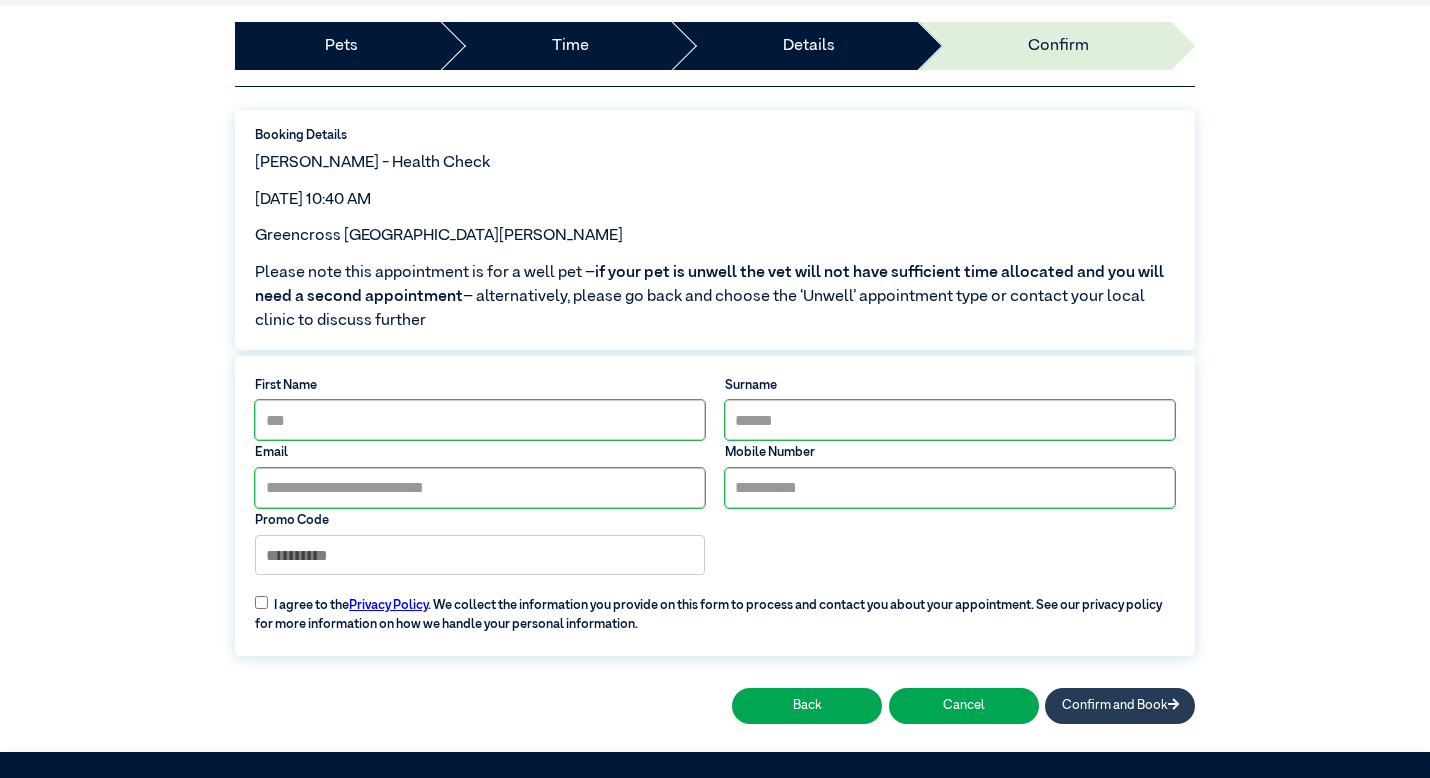 click on "Confirm and Book" at bounding box center (1120, 705) 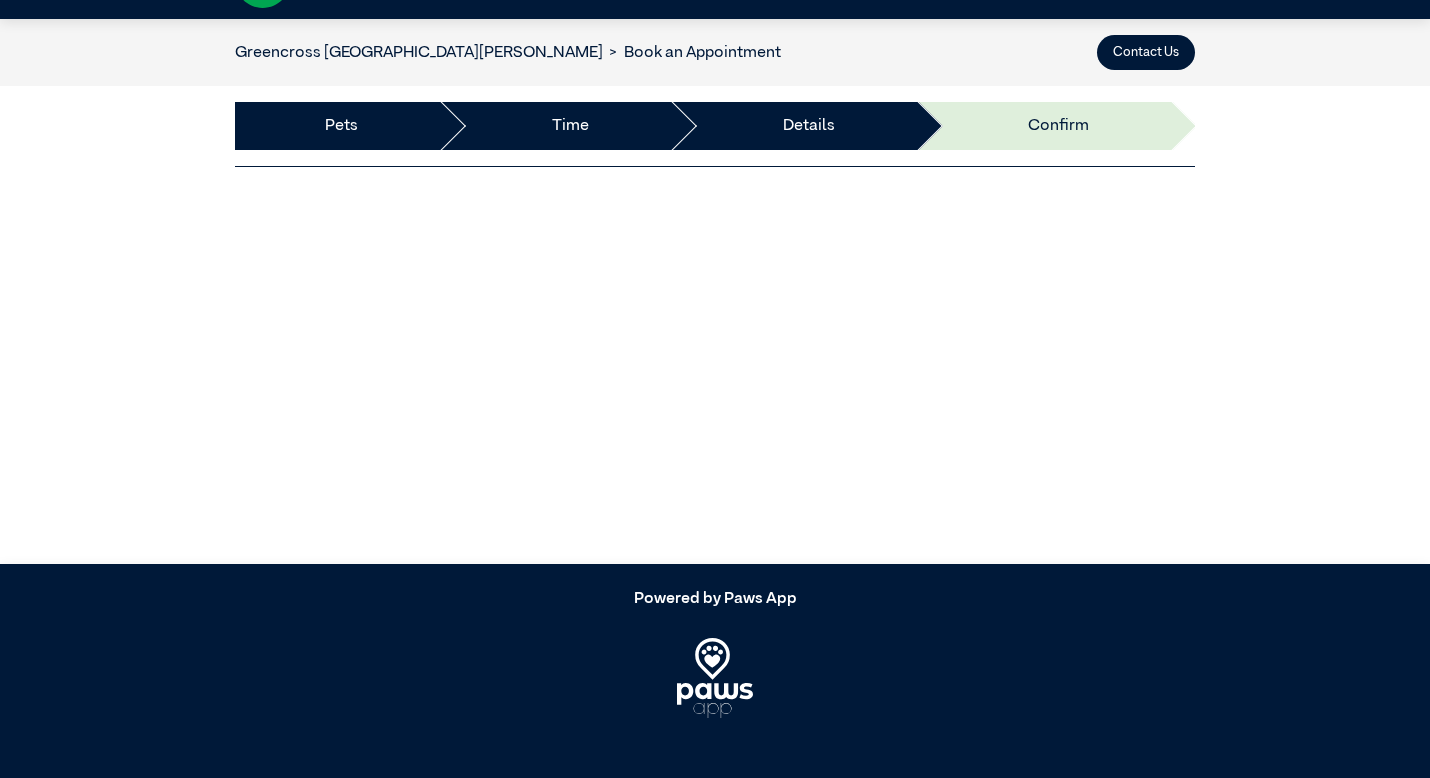 scroll, scrollTop: 60, scrollLeft: 0, axis: vertical 